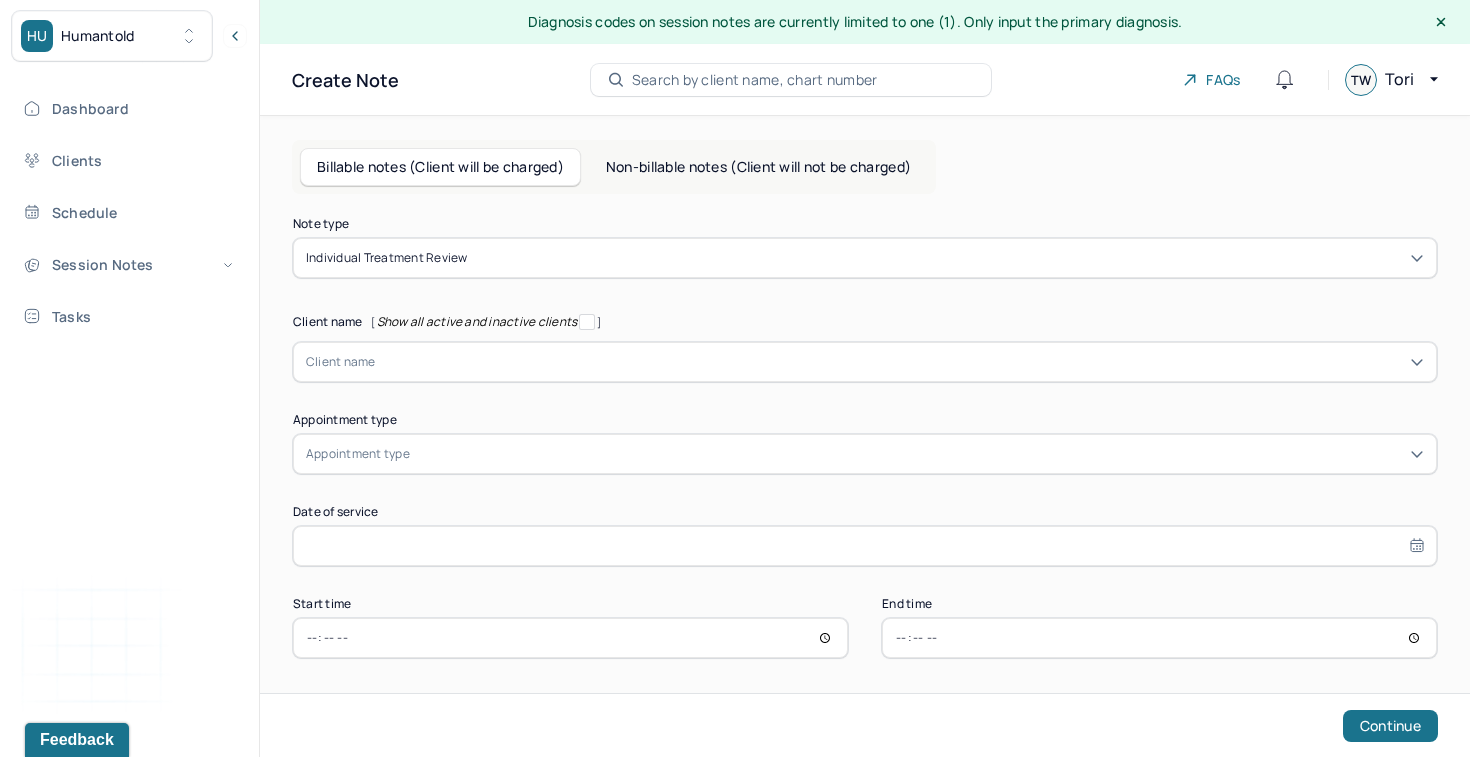 scroll, scrollTop: 0, scrollLeft: 0, axis: both 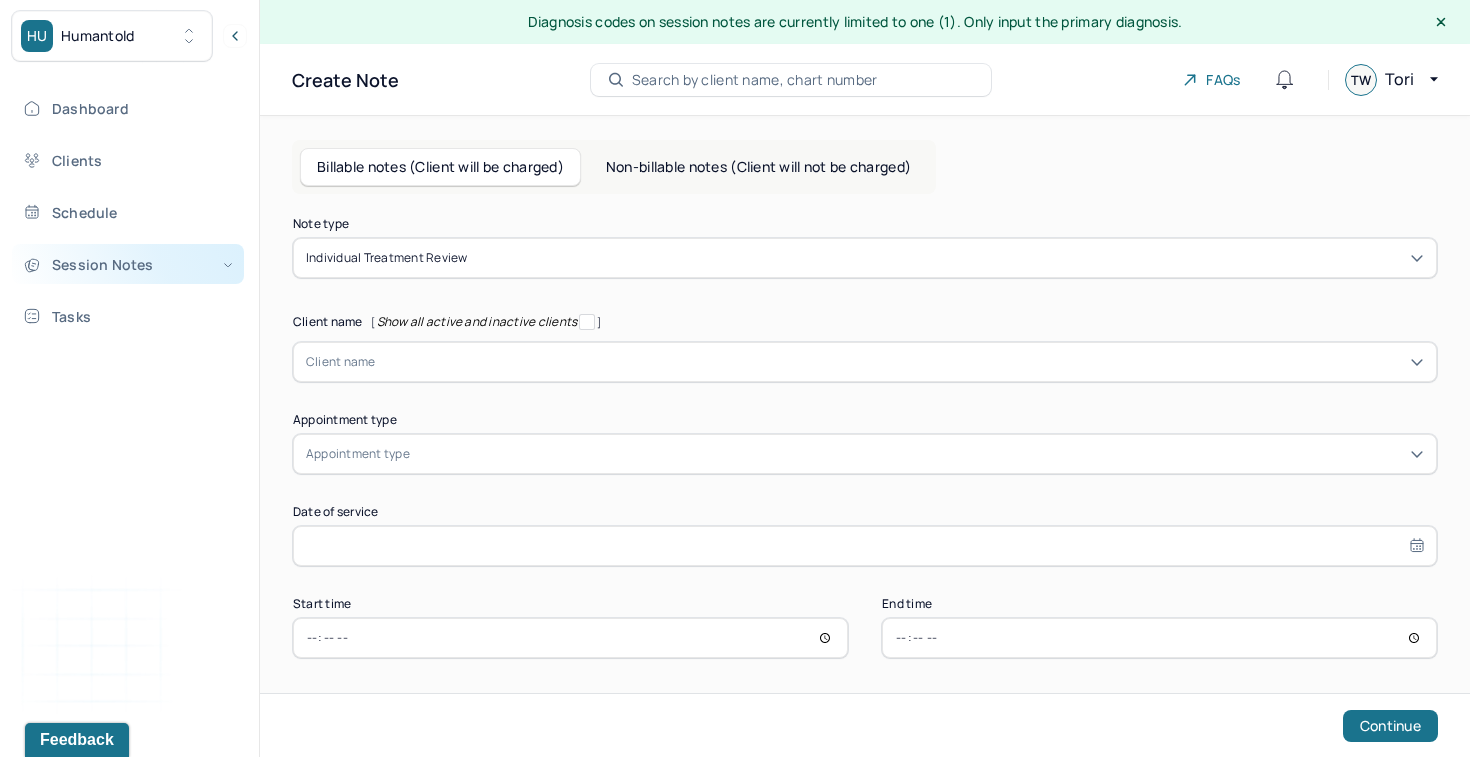 click on "Session Notes" at bounding box center [128, 264] 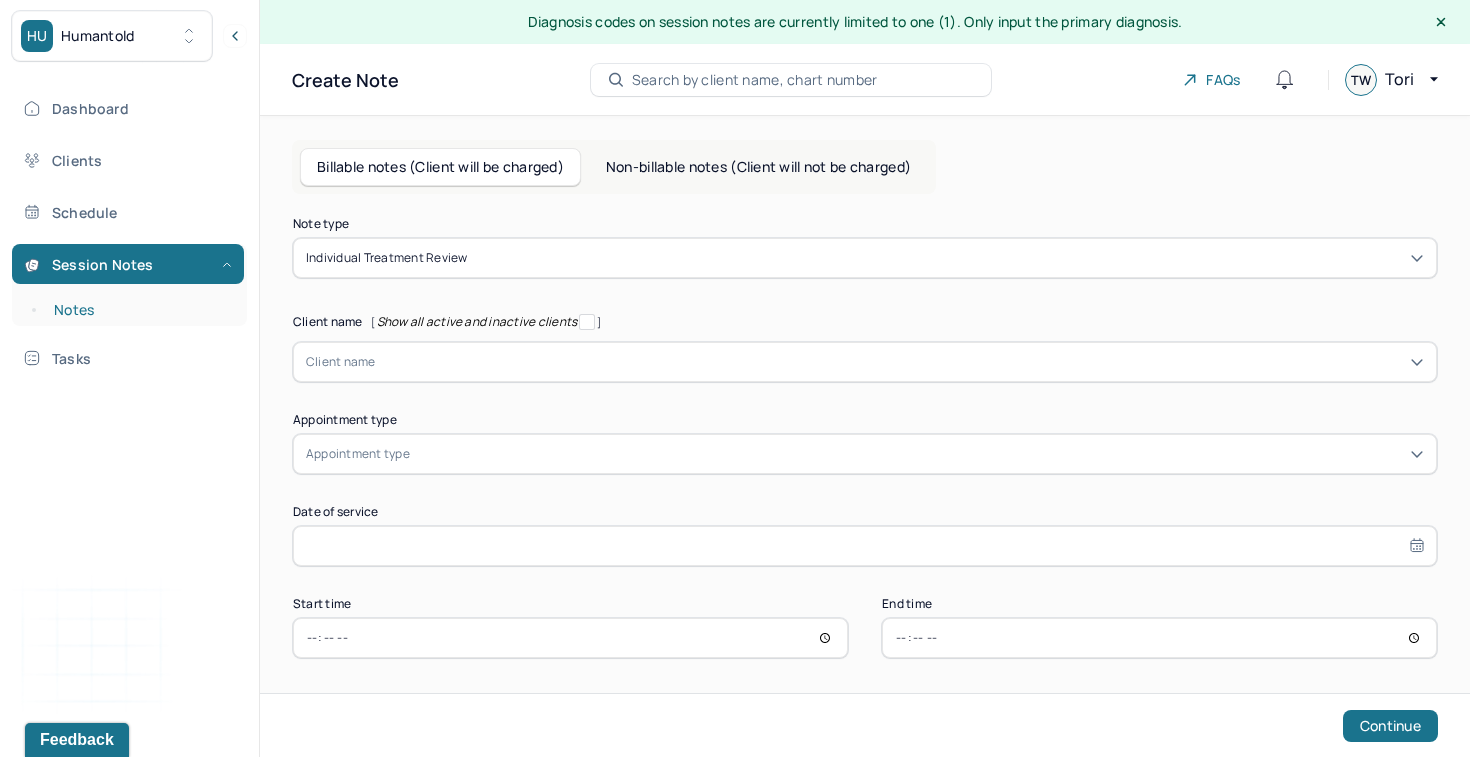 click on "Notes" at bounding box center [139, 310] 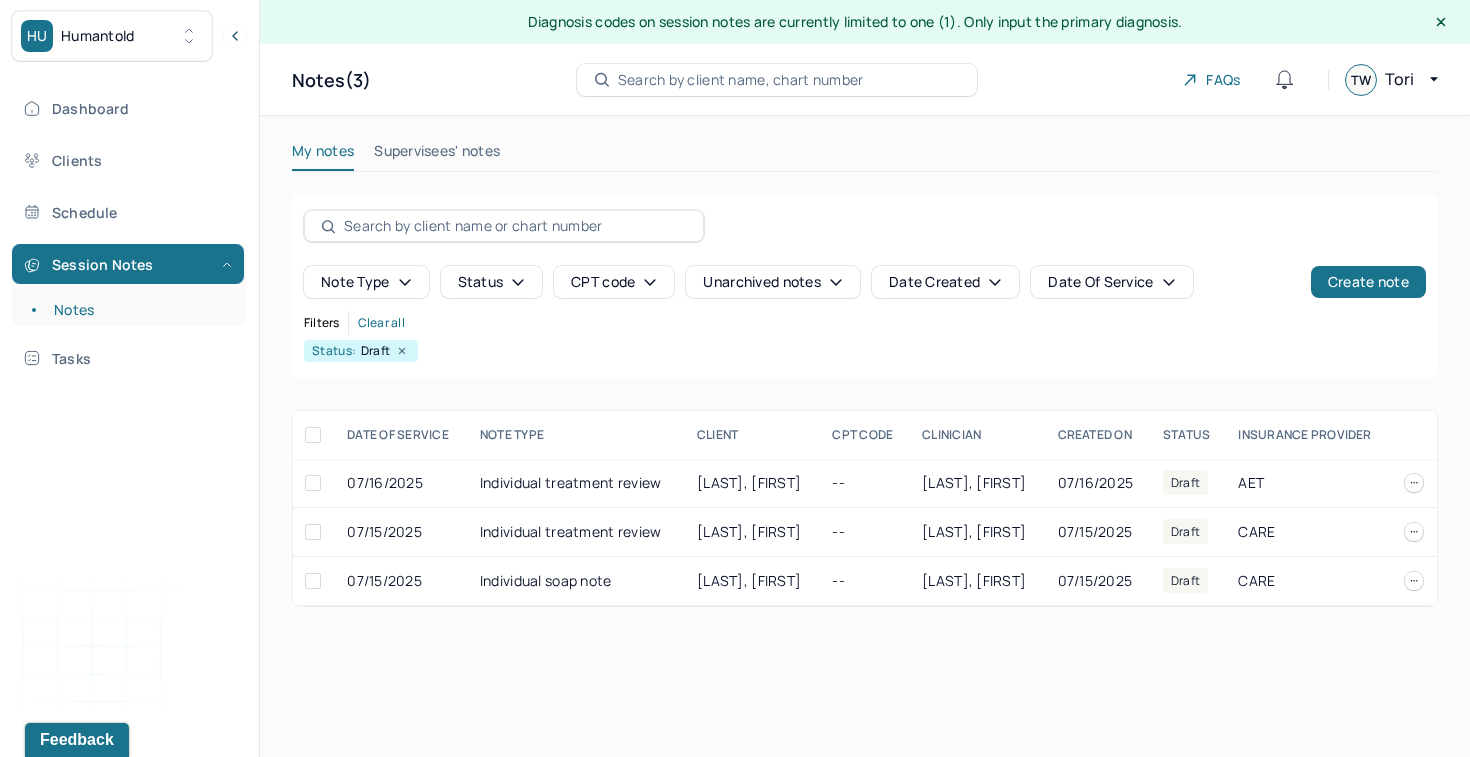 click on "Search by client name, chart number" at bounding box center (741, 80) 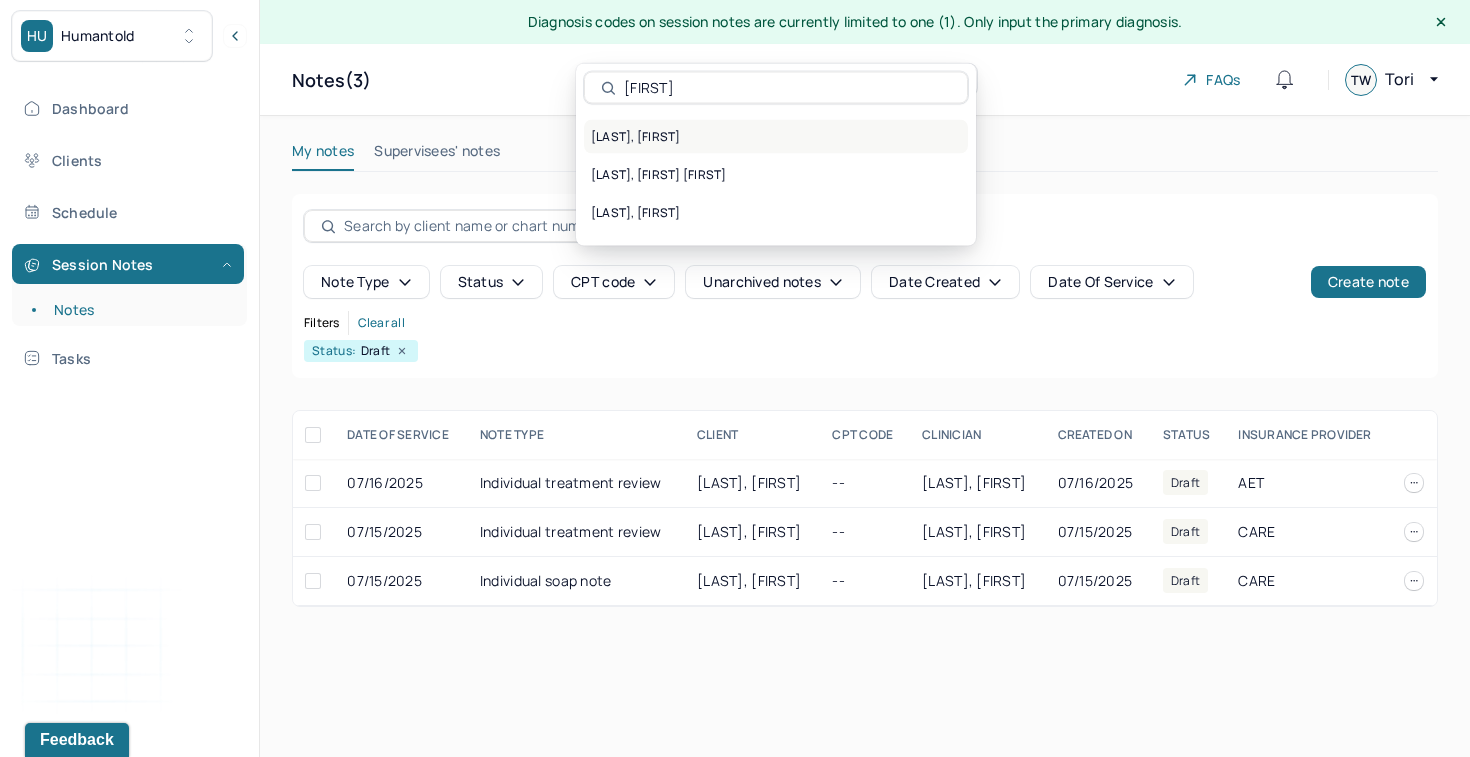 type on "[FIRST]" 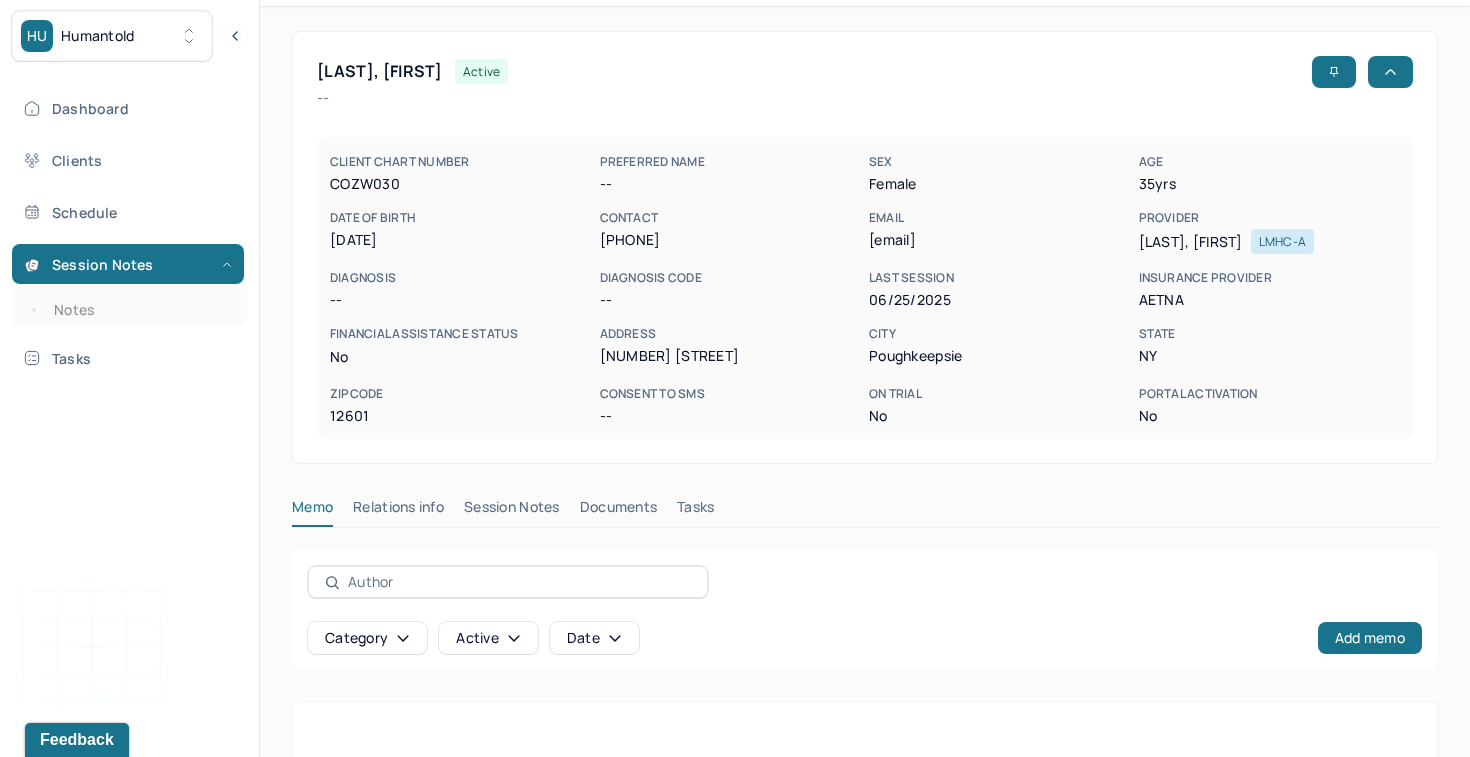 click on "Session Notes" at bounding box center [512, 511] 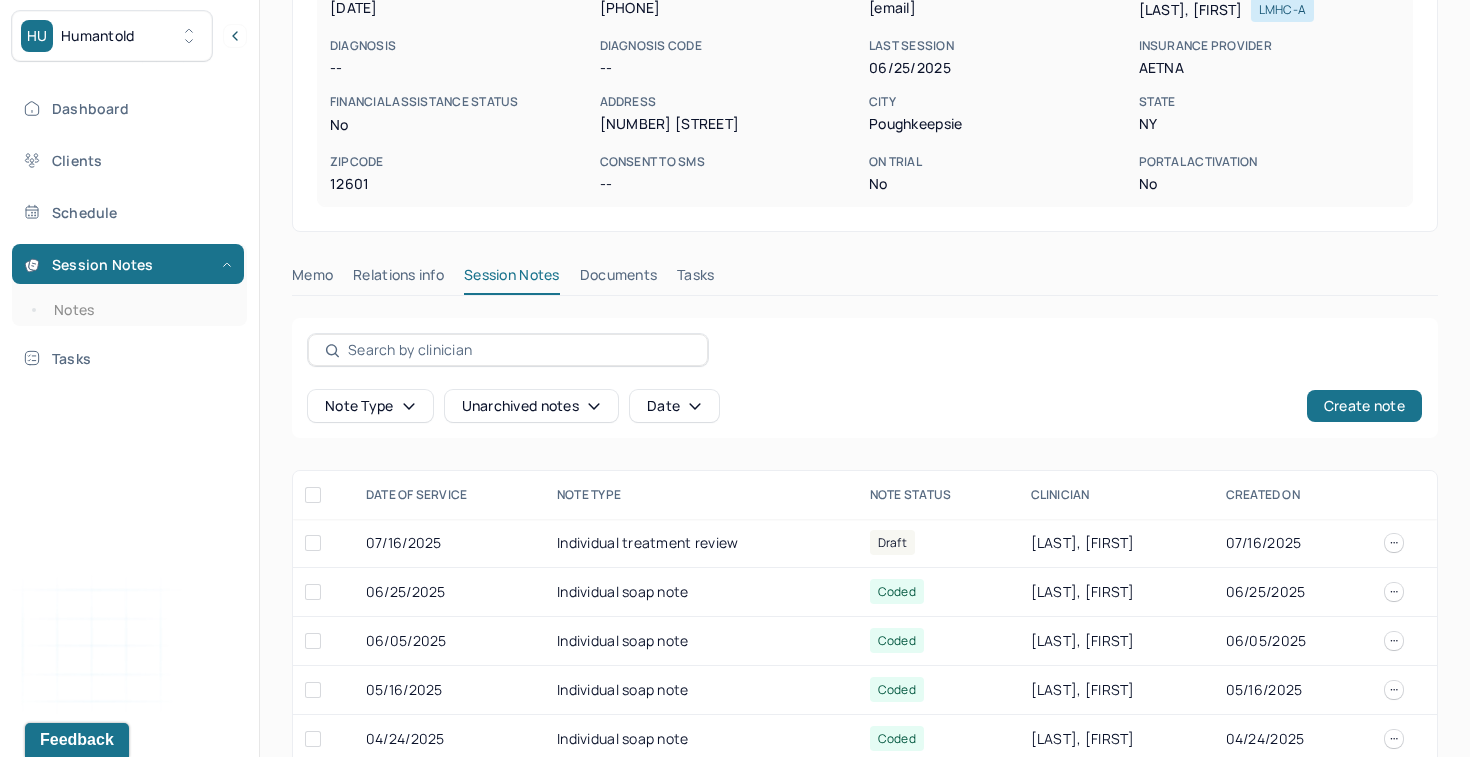 scroll, scrollTop: 462, scrollLeft: 0, axis: vertical 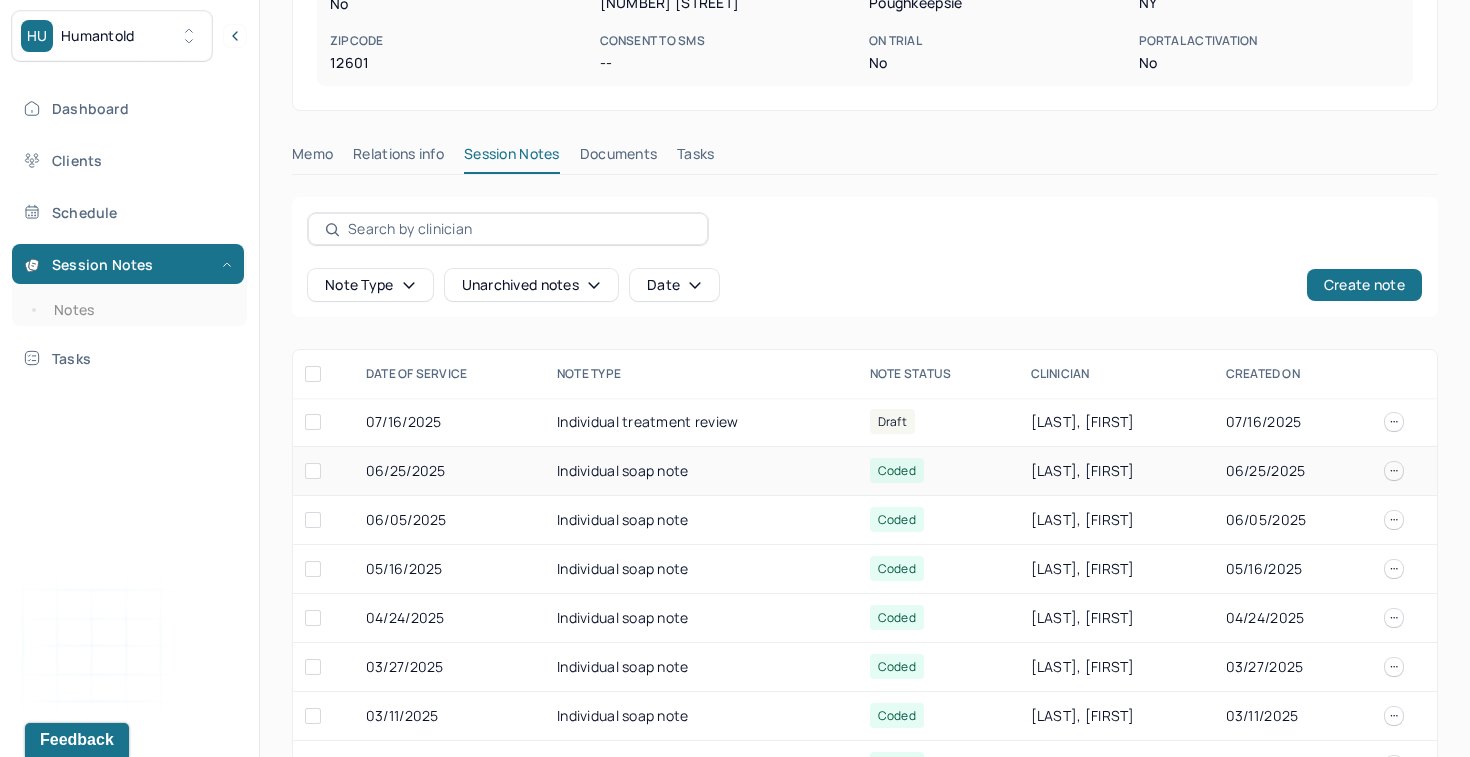 click on "06/25/2025" at bounding box center (449, 471) 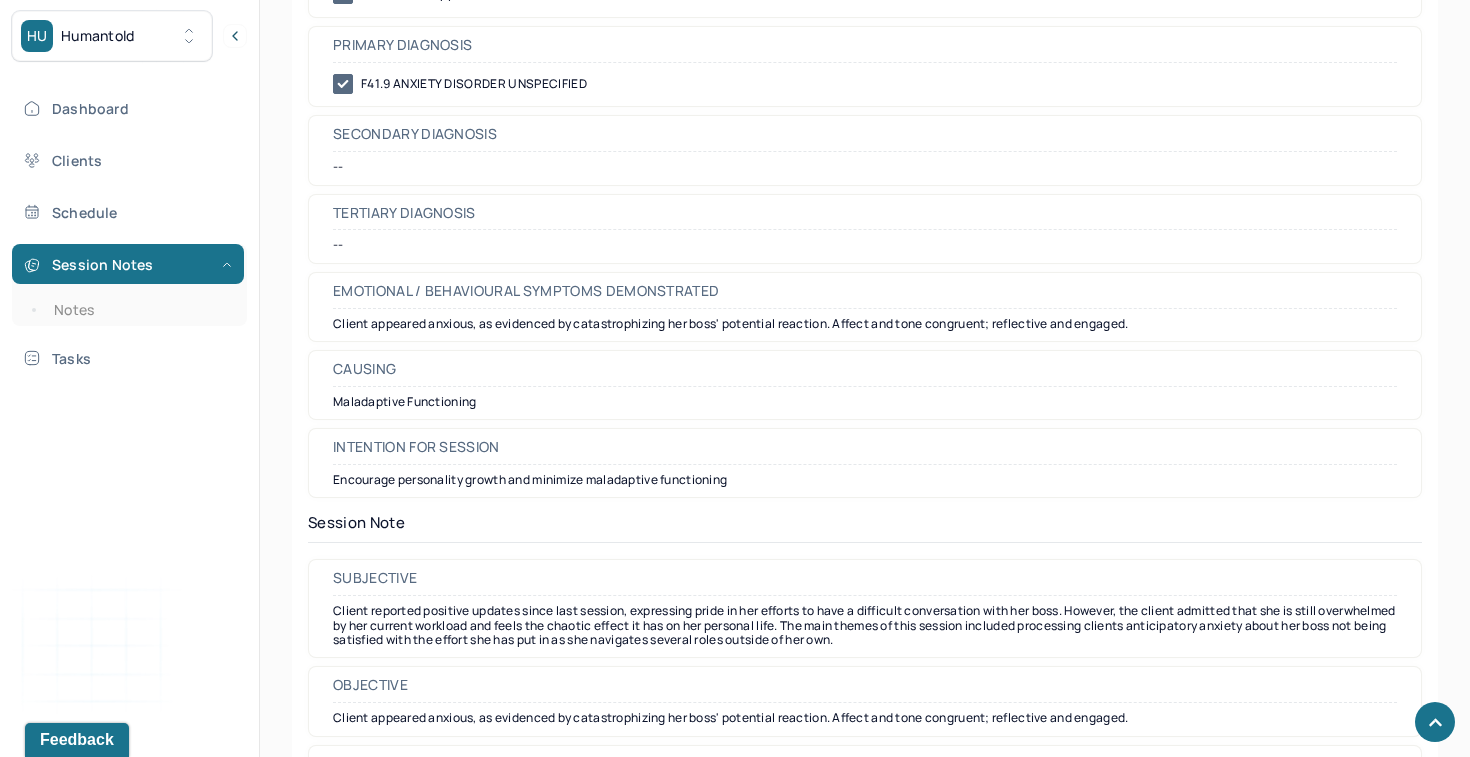 scroll, scrollTop: 1299, scrollLeft: 0, axis: vertical 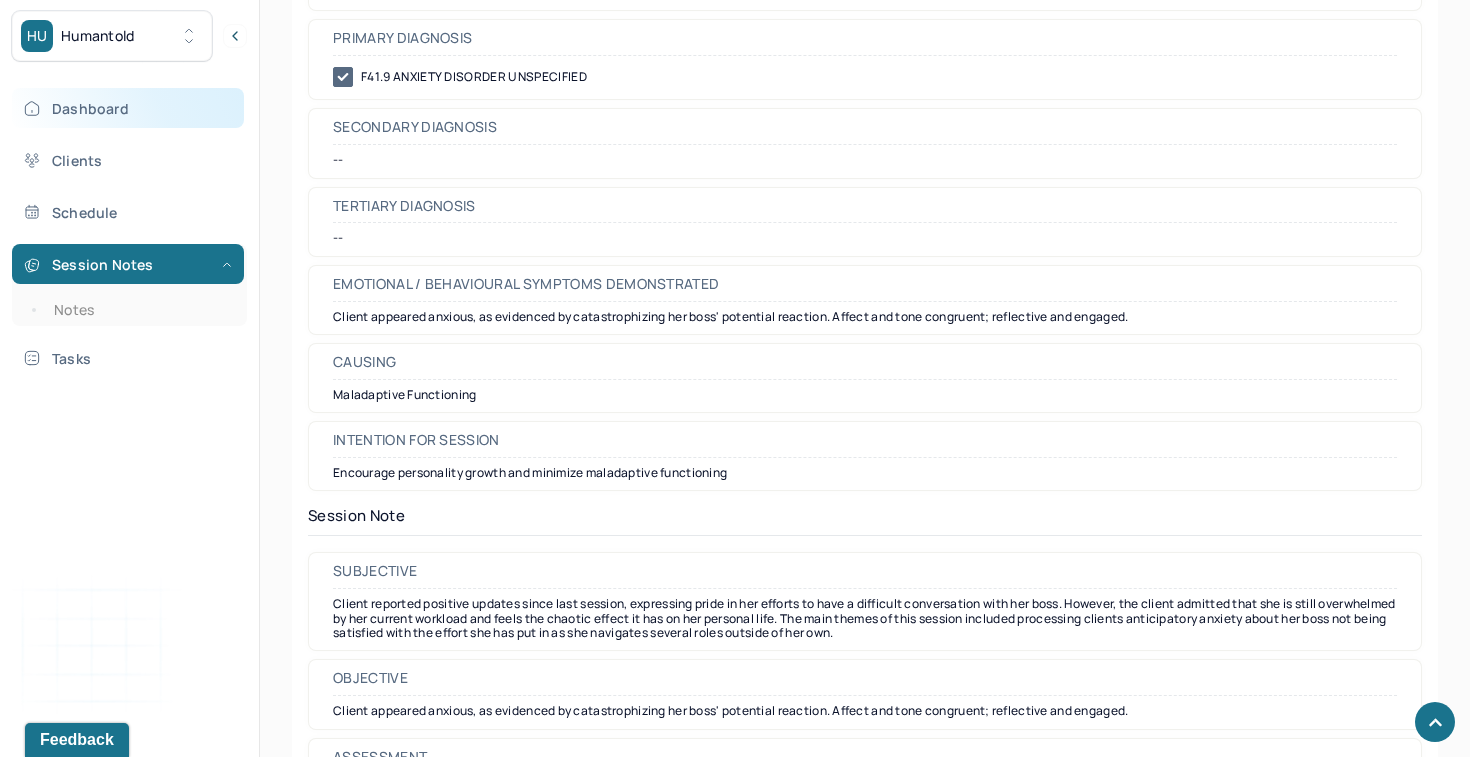 click on "Dashboard" at bounding box center [128, 108] 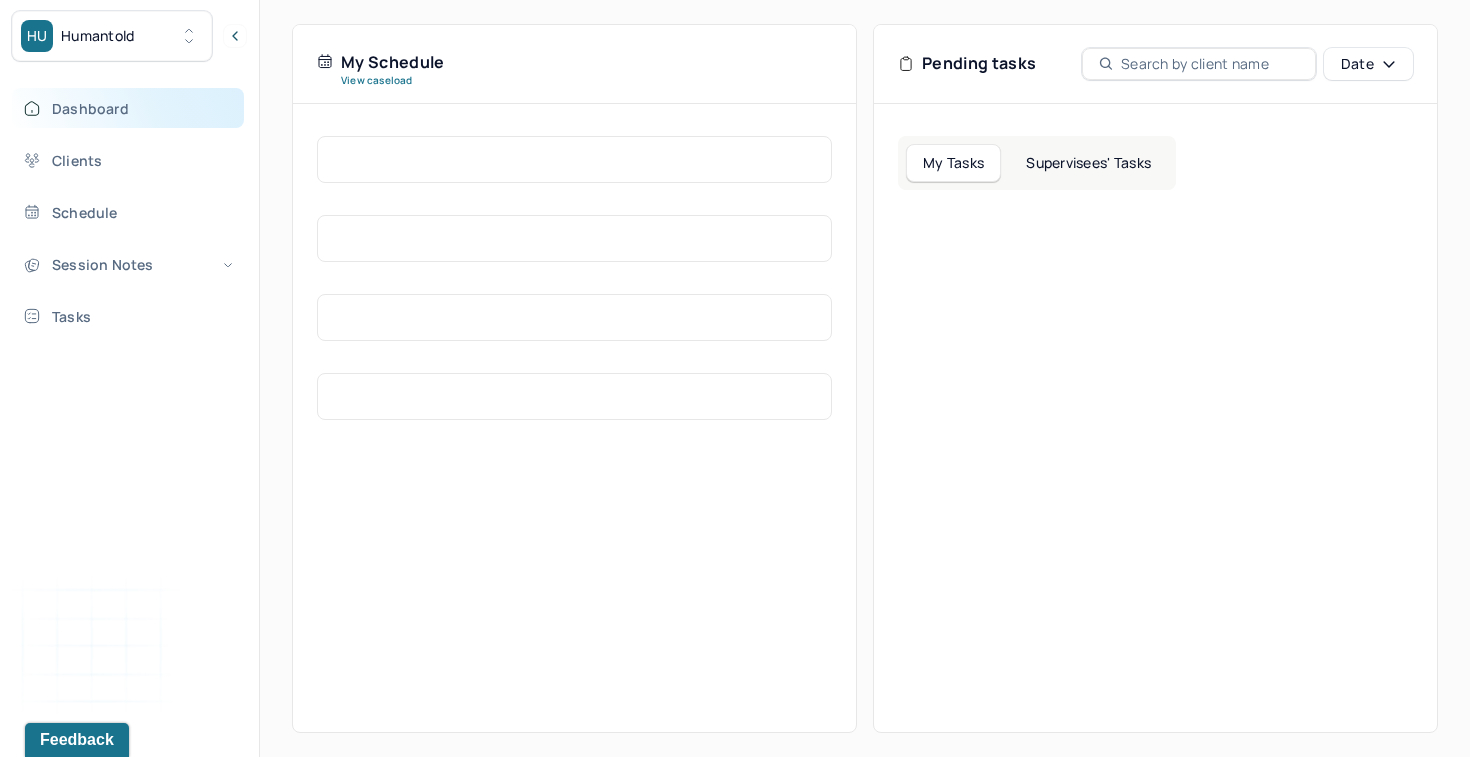 scroll, scrollTop: 452, scrollLeft: 0, axis: vertical 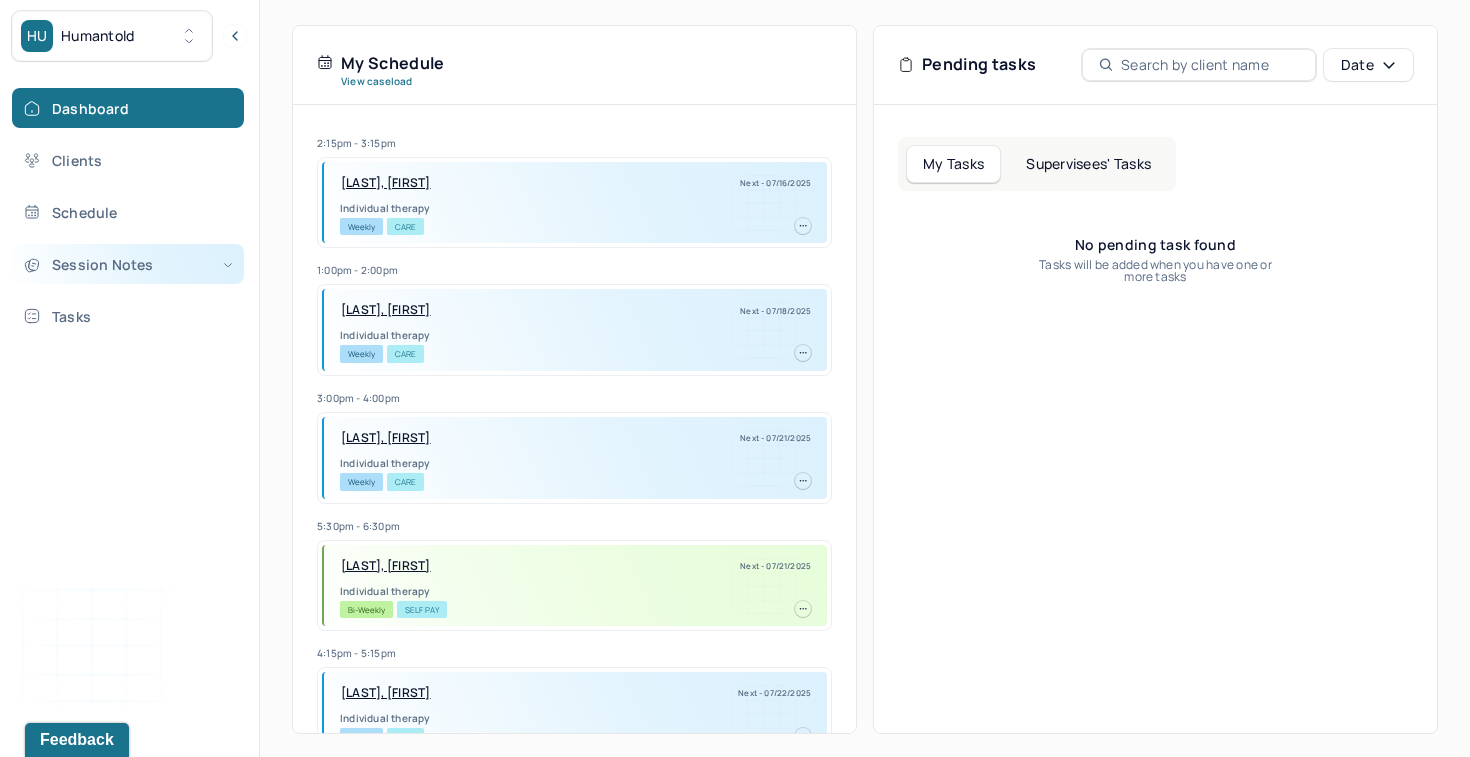click on "Session Notes" at bounding box center (128, 264) 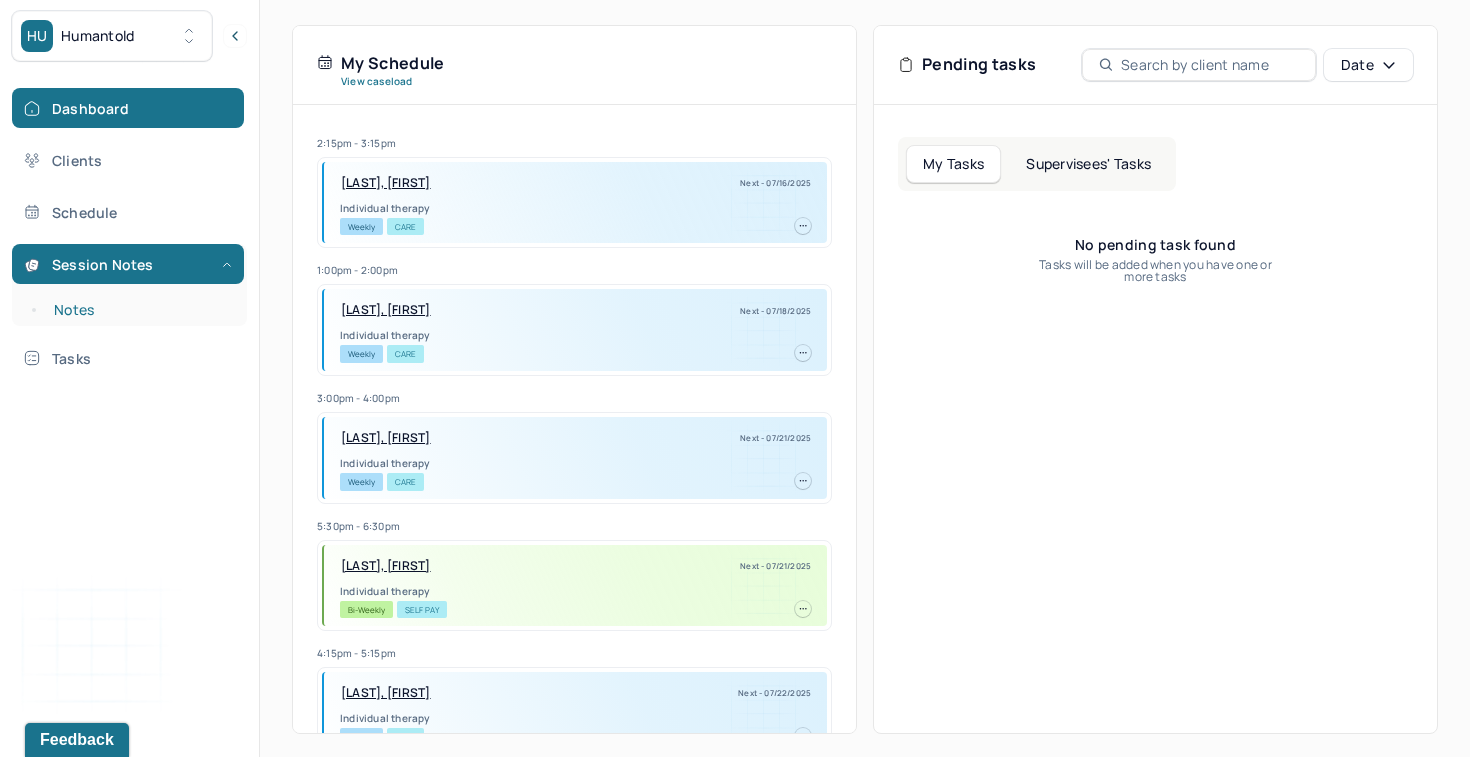 click on "Notes" at bounding box center [139, 310] 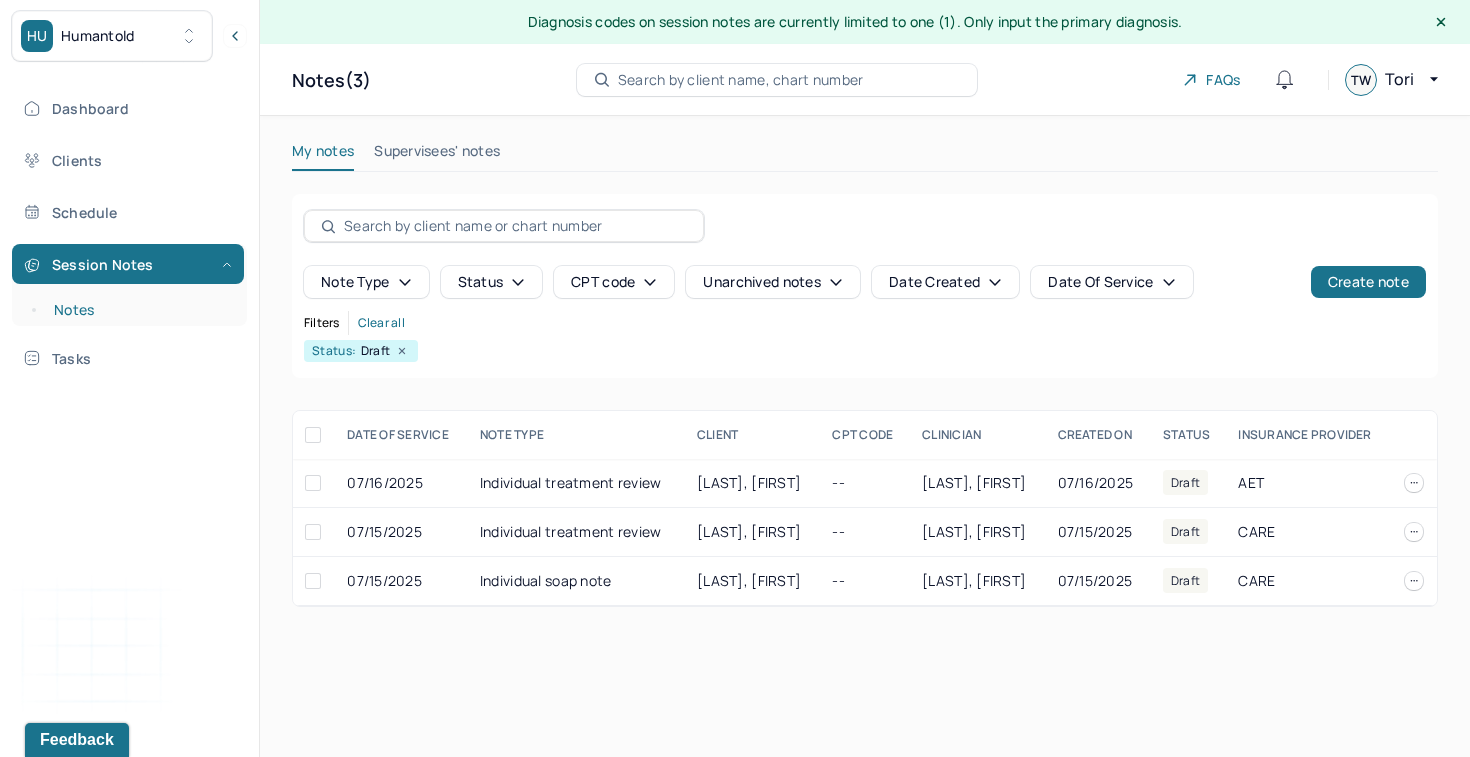 scroll, scrollTop: 0, scrollLeft: 0, axis: both 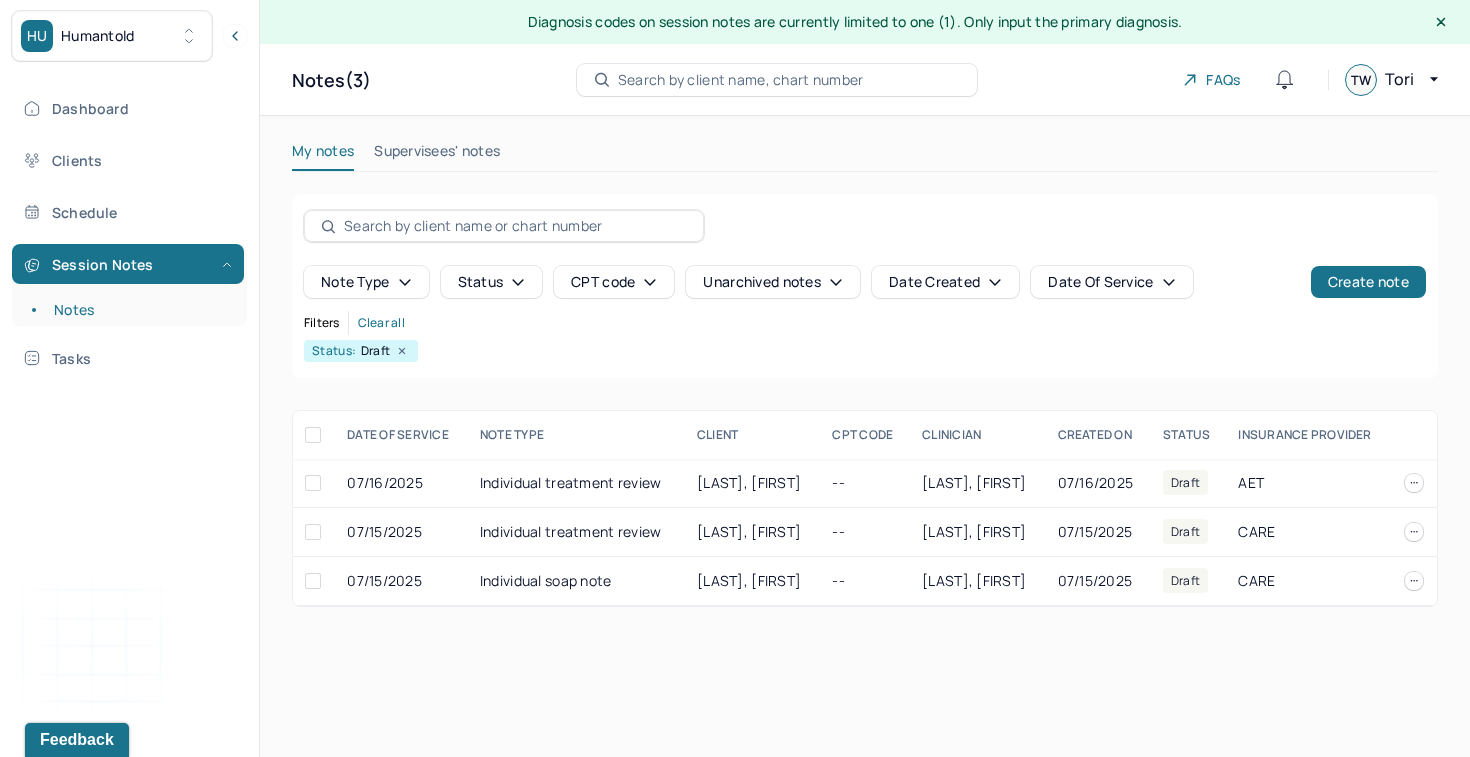 click on "Search by client name, chart number" at bounding box center (741, 80) 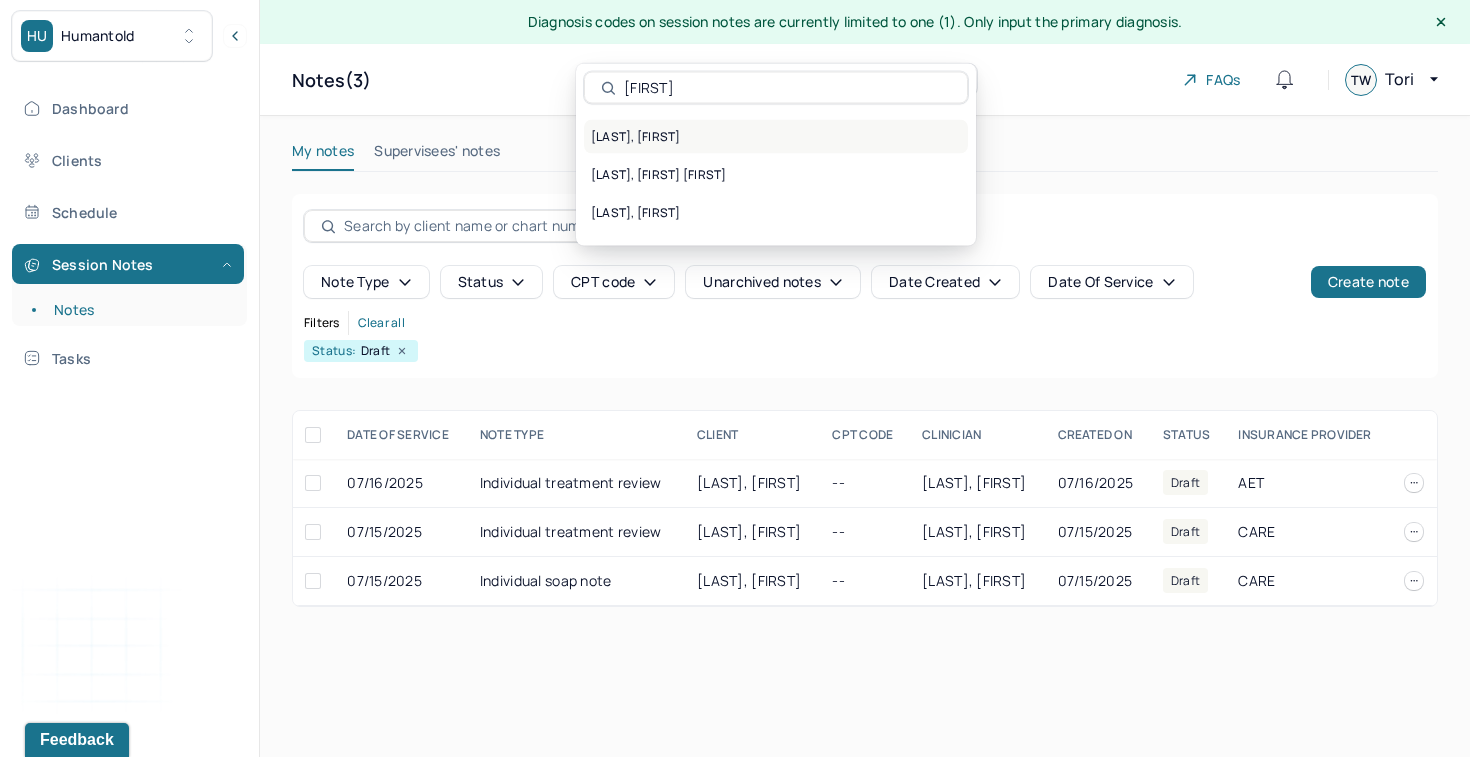 type on "[FIRST]" 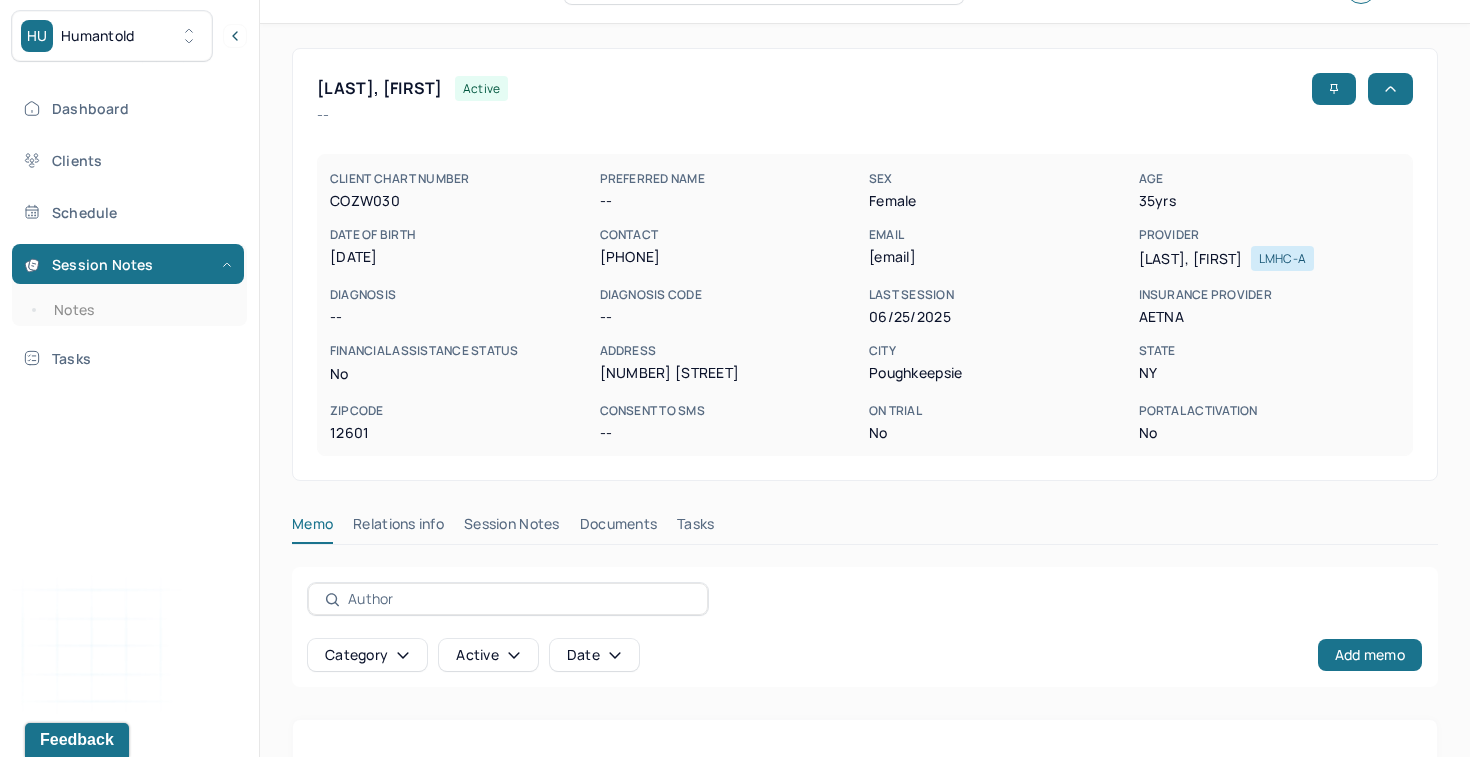 scroll, scrollTop: 235, scrollLeft: 0, axis: vertical 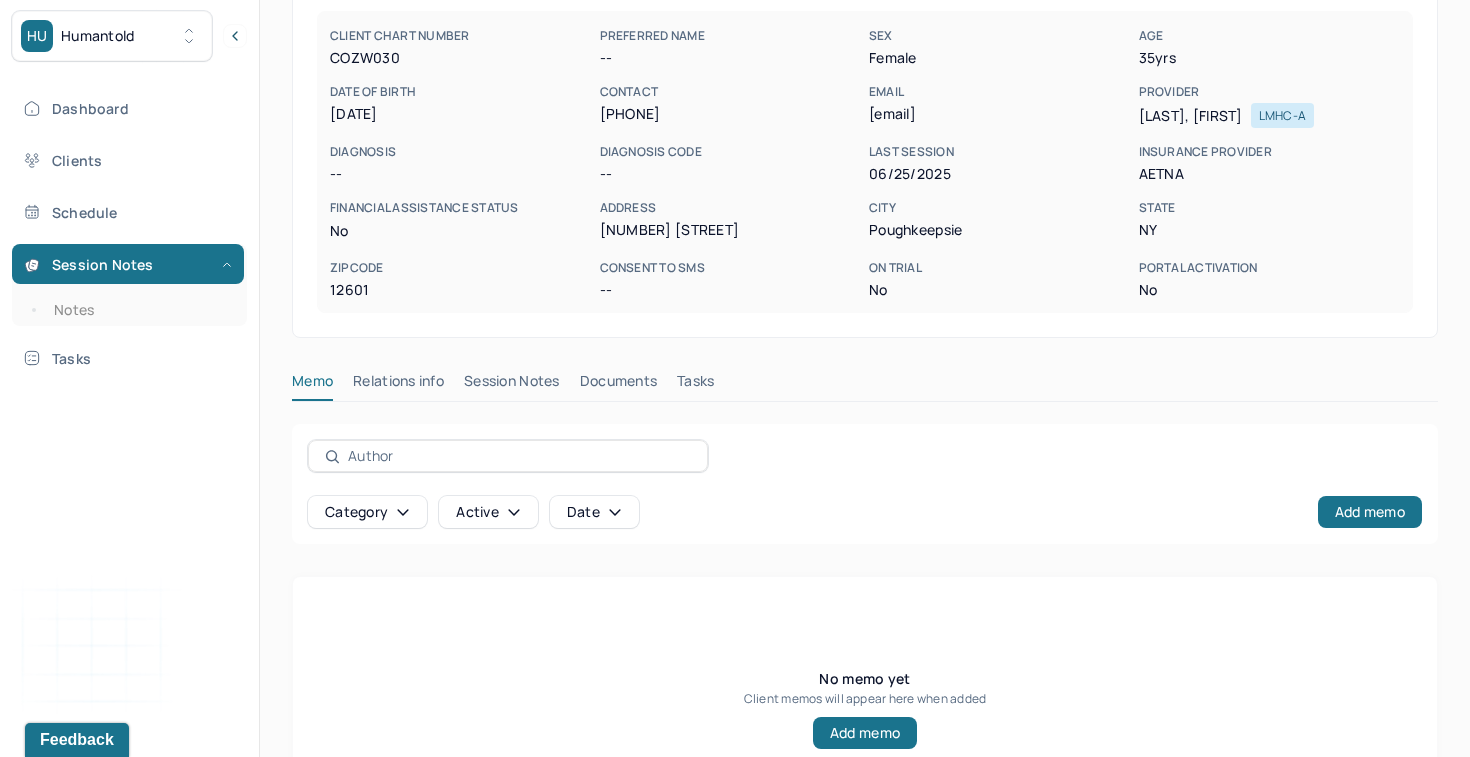 click on "Session Notes" at bounding box center (512, 385) 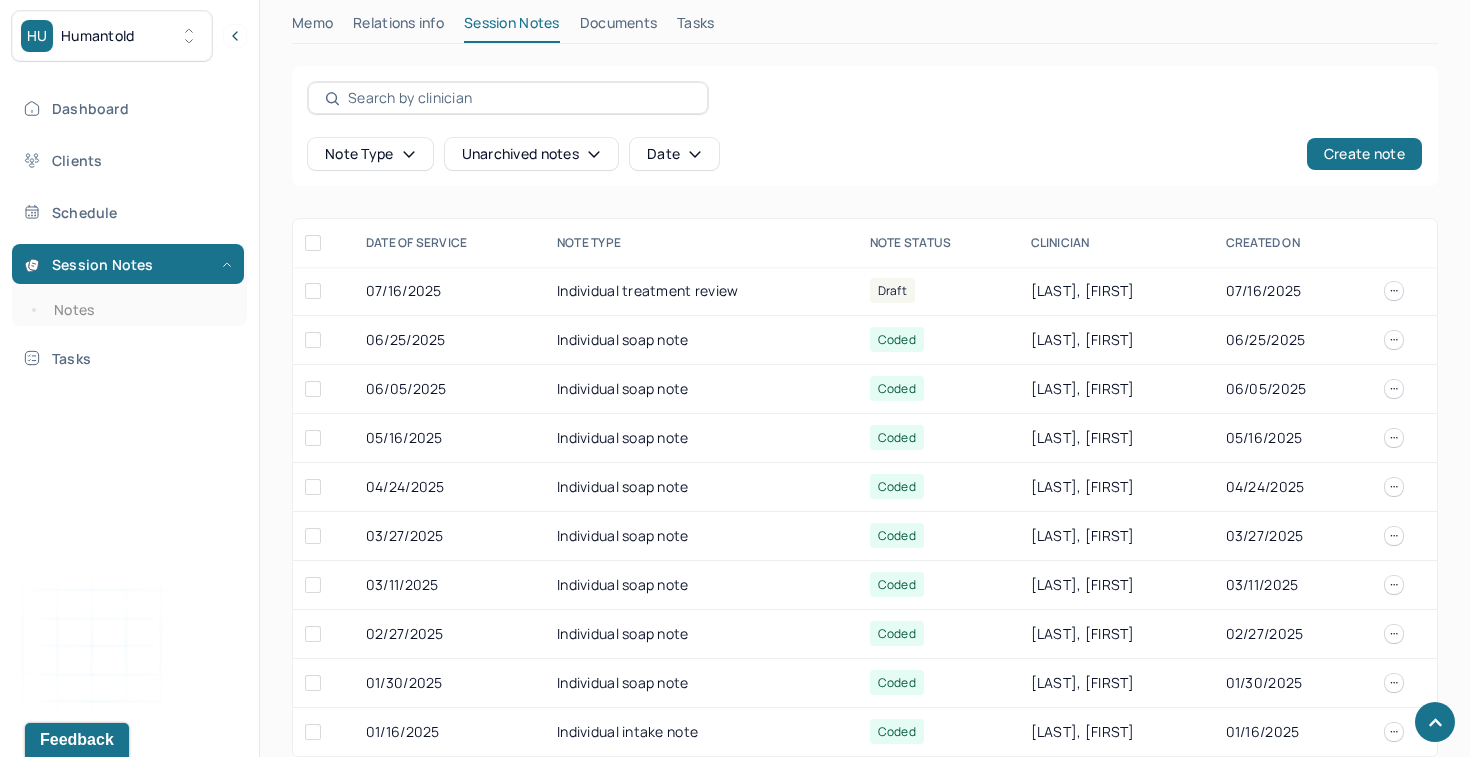 scroll, scrollTop: 618, scrollLeft: 0, axis: vertical 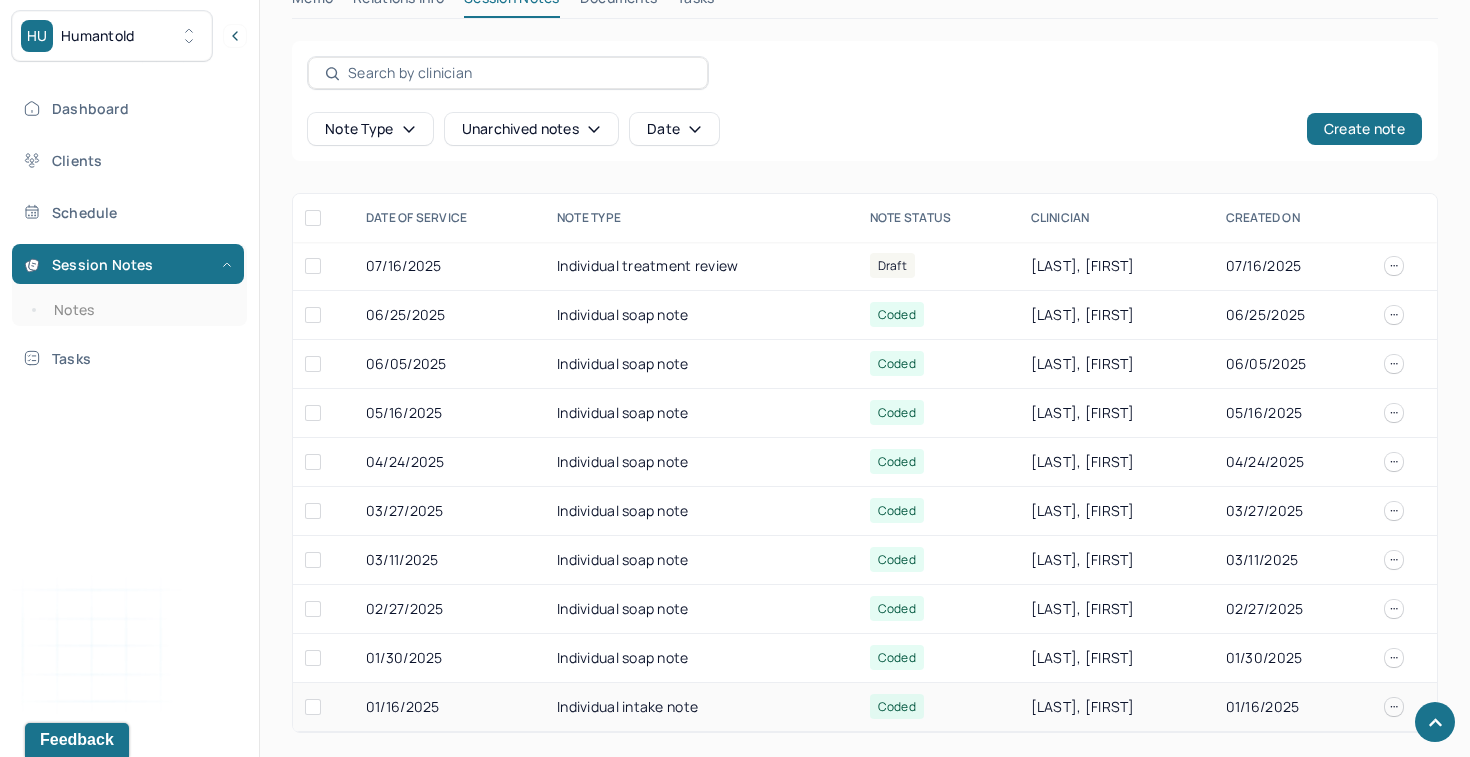 click on "Individual intake note" at bounding box center (701, 707) 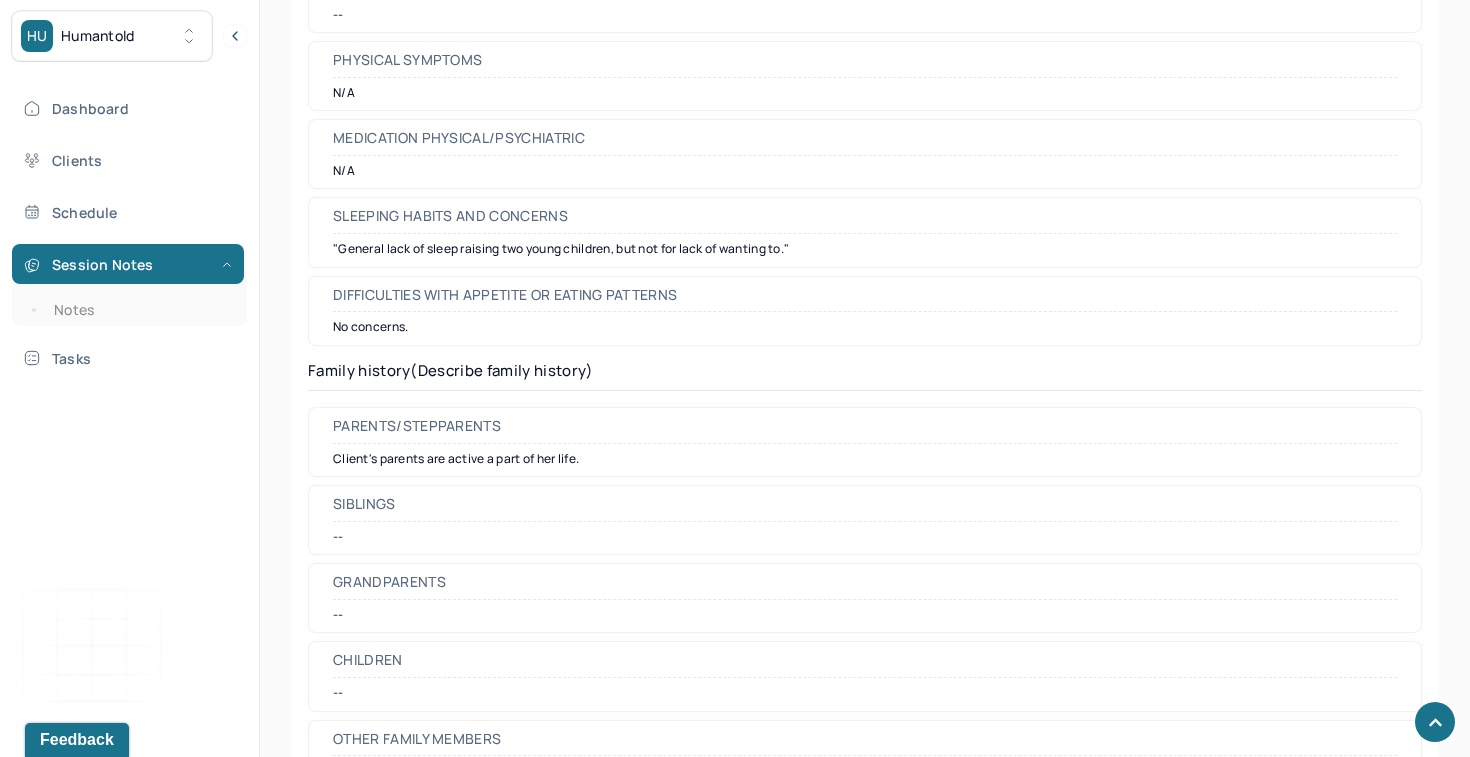 scroll, scrollTop: 3921, scrollLeft: 0, axis: vertical 